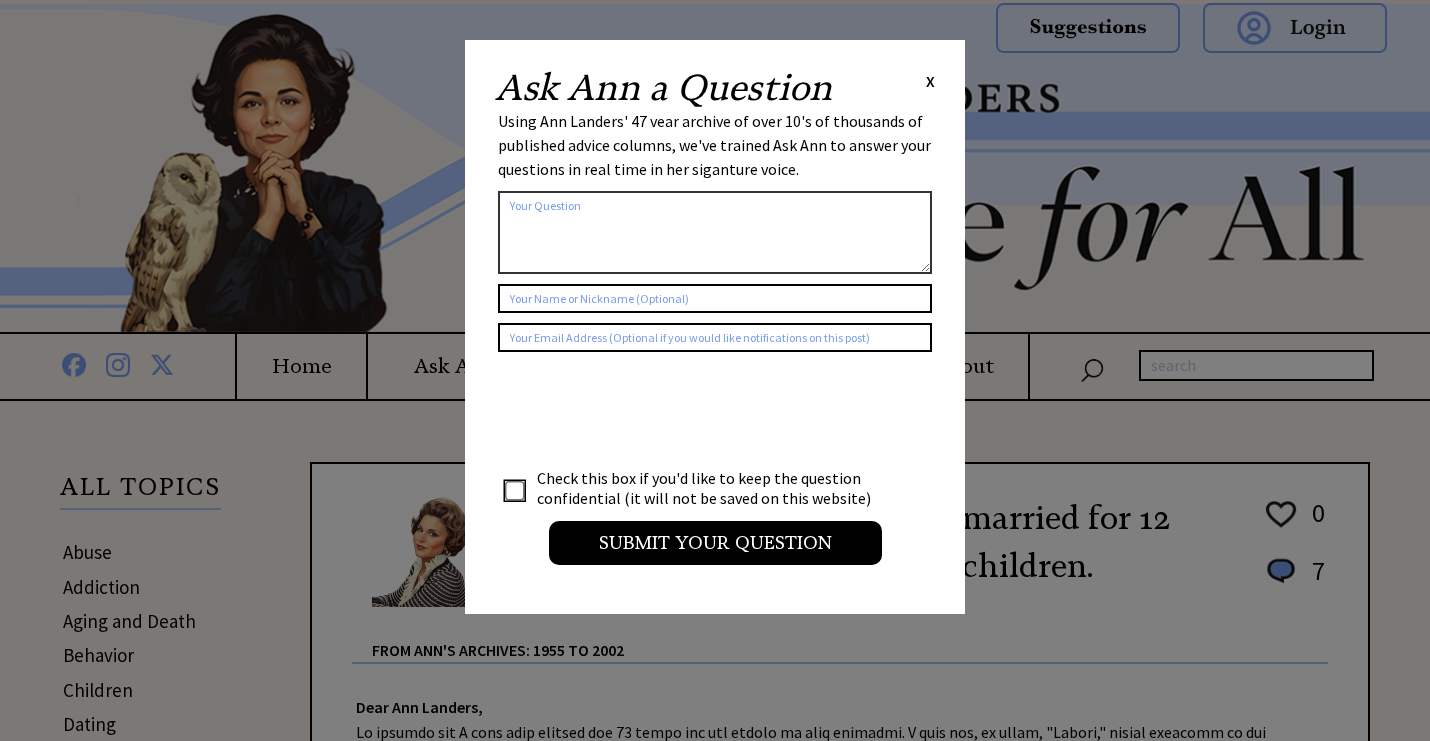 scroll, scrollTop: 0, scrollLeft: 0, axis: both 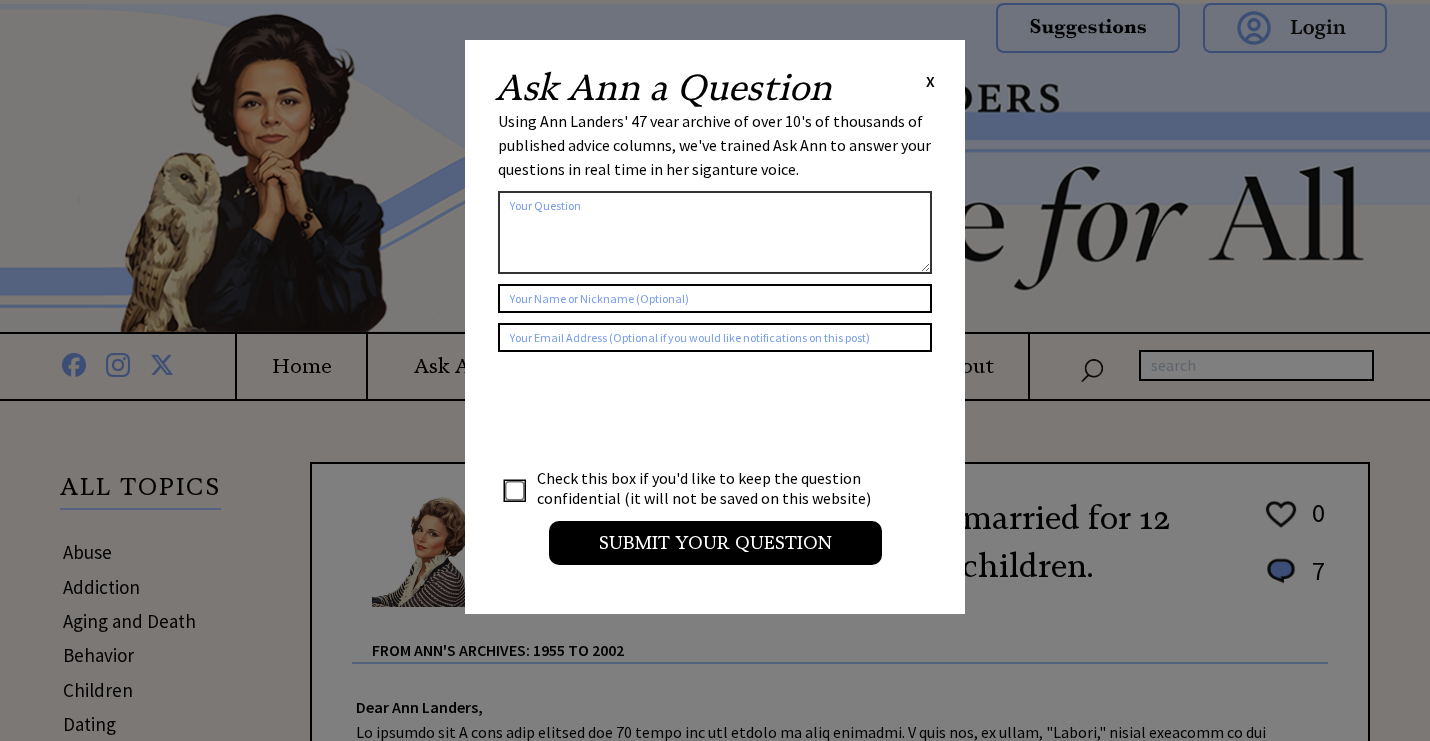 click on "X" at bounding box center (930, 81) 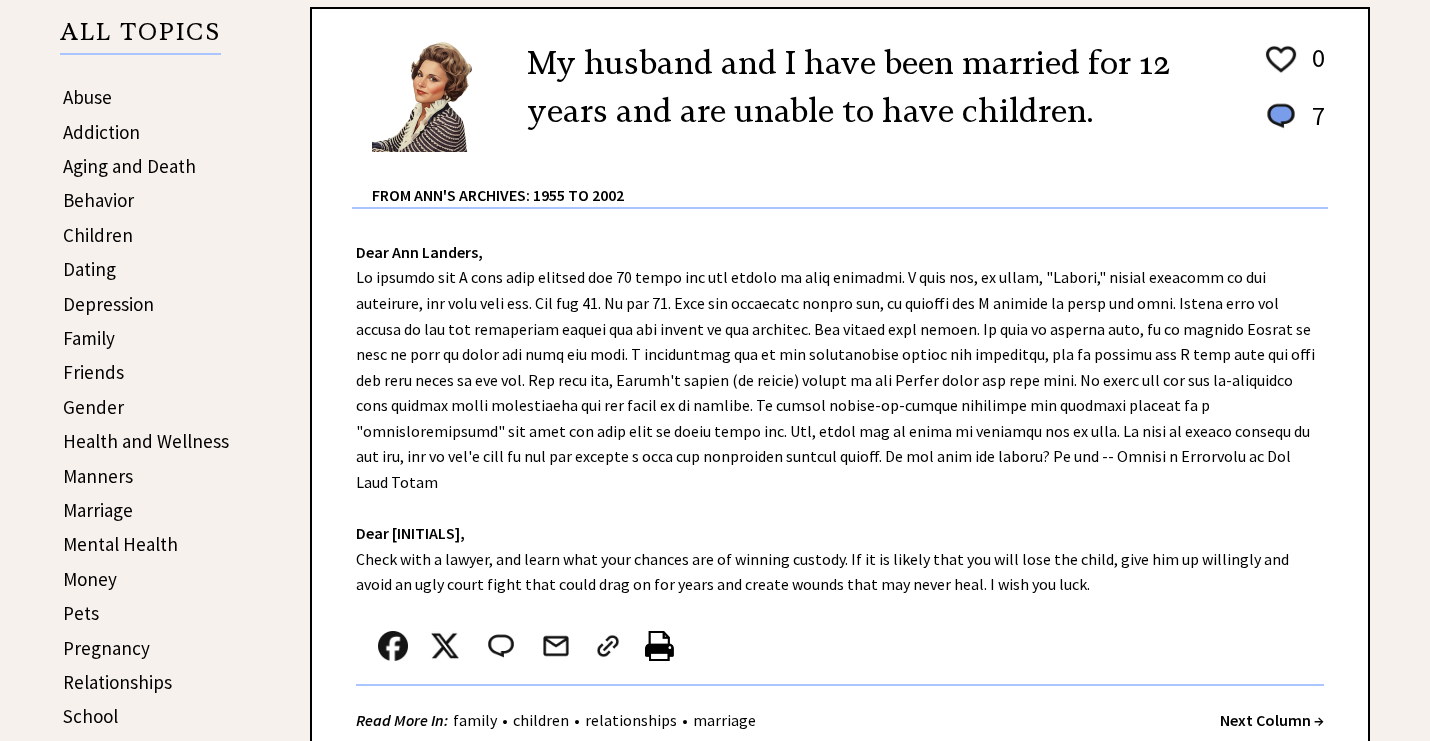 scroll, scrollTop: 468, scrollLeft: 0, axis: vertical 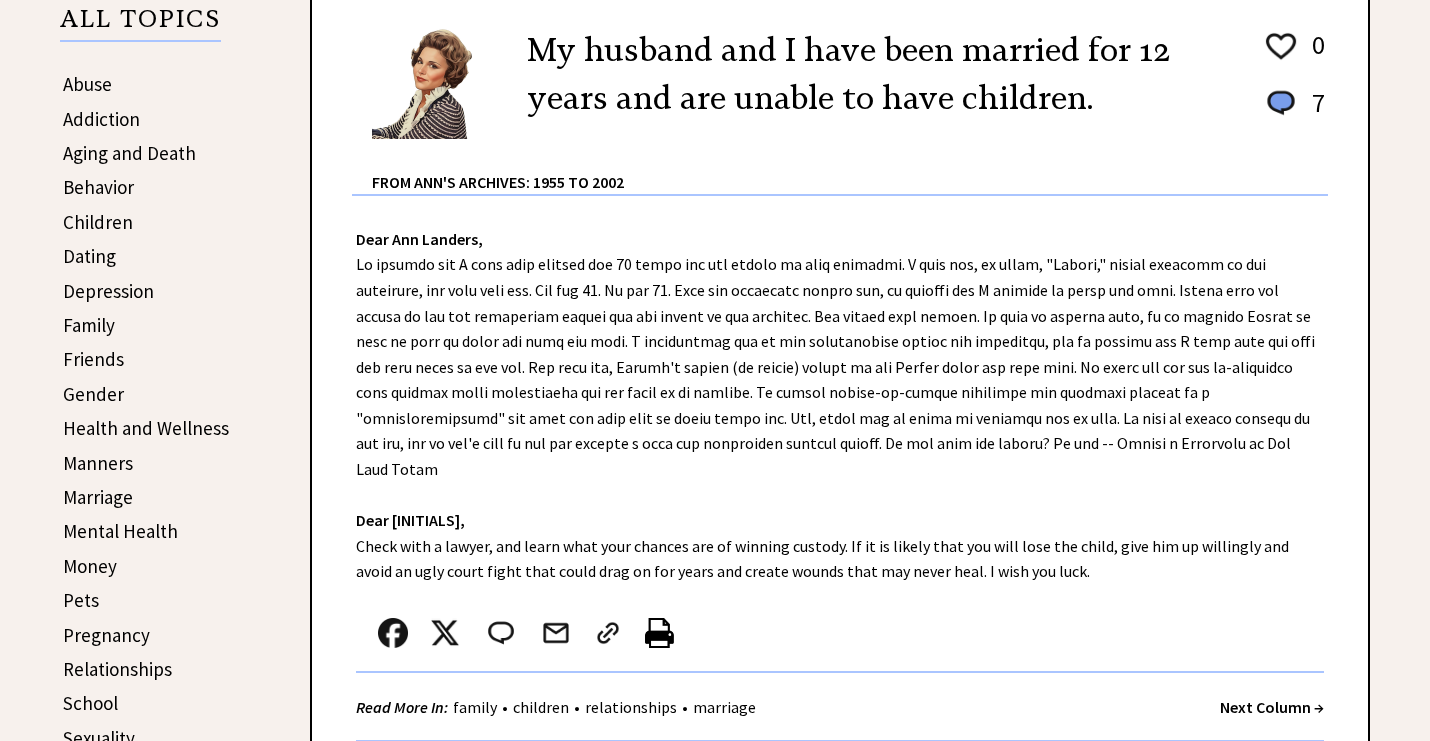 click on "Family" at bounding box center (89, 325) 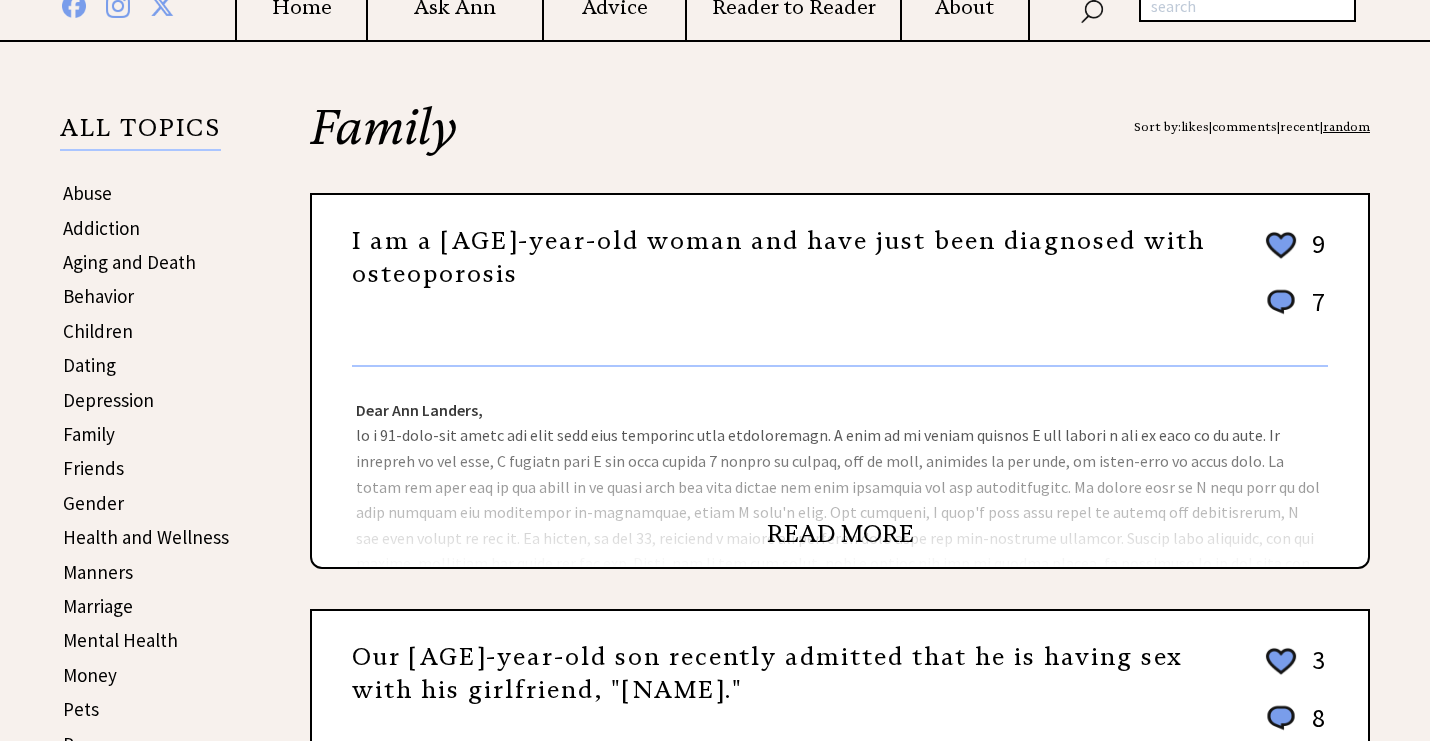 scroll, scrollTop: 360, scrollLeft: 0, axis: vertical 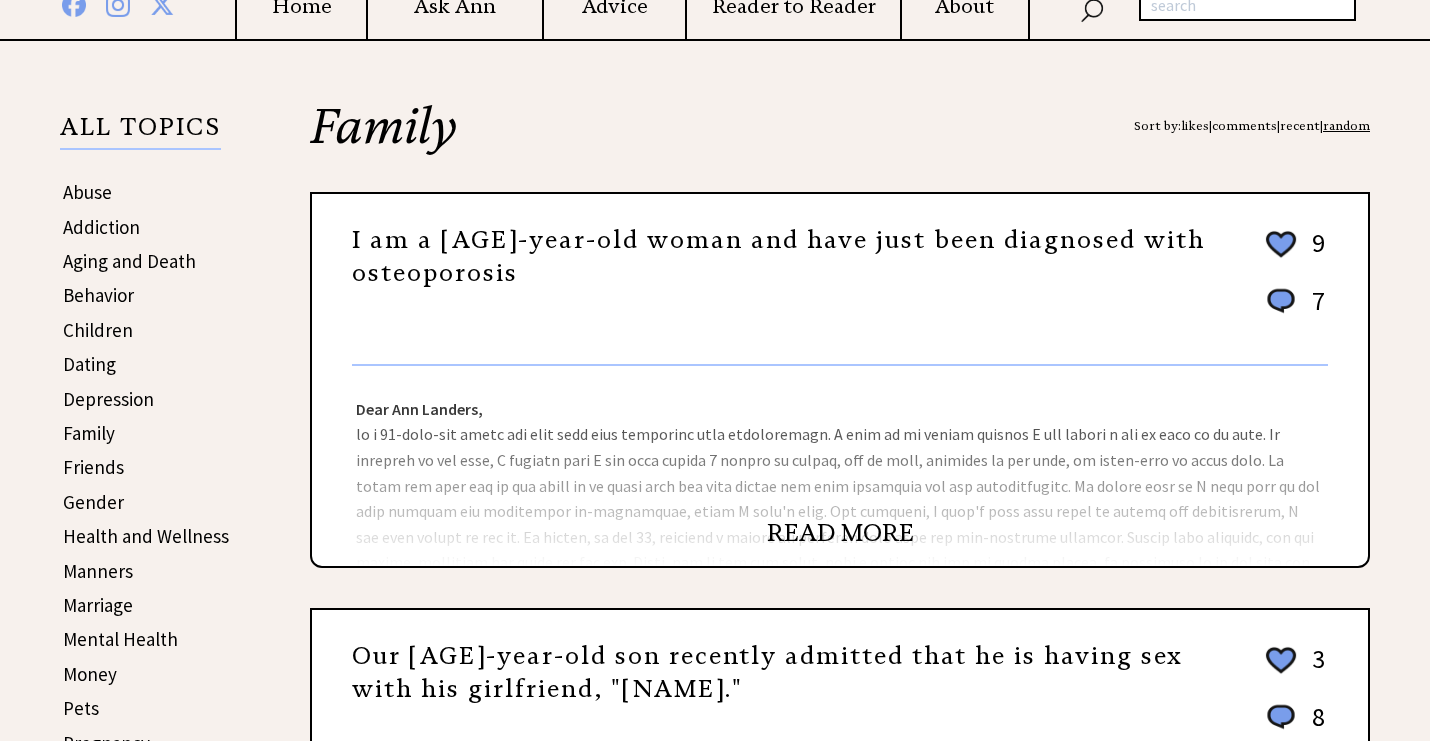click on "READ MORE" at bounding box center [840, 533] 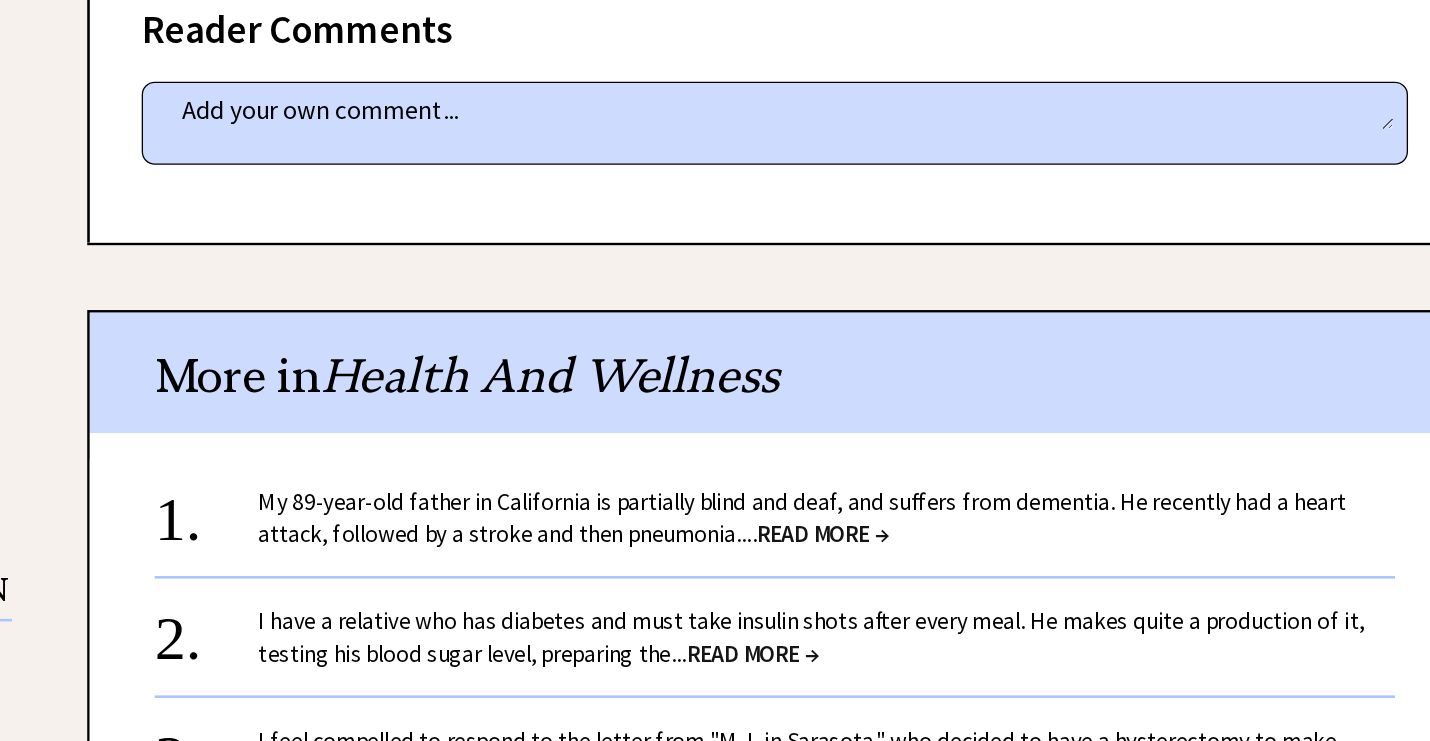 scroll, scrollTop: 1561, scrollLeft: 0, axis: vertical 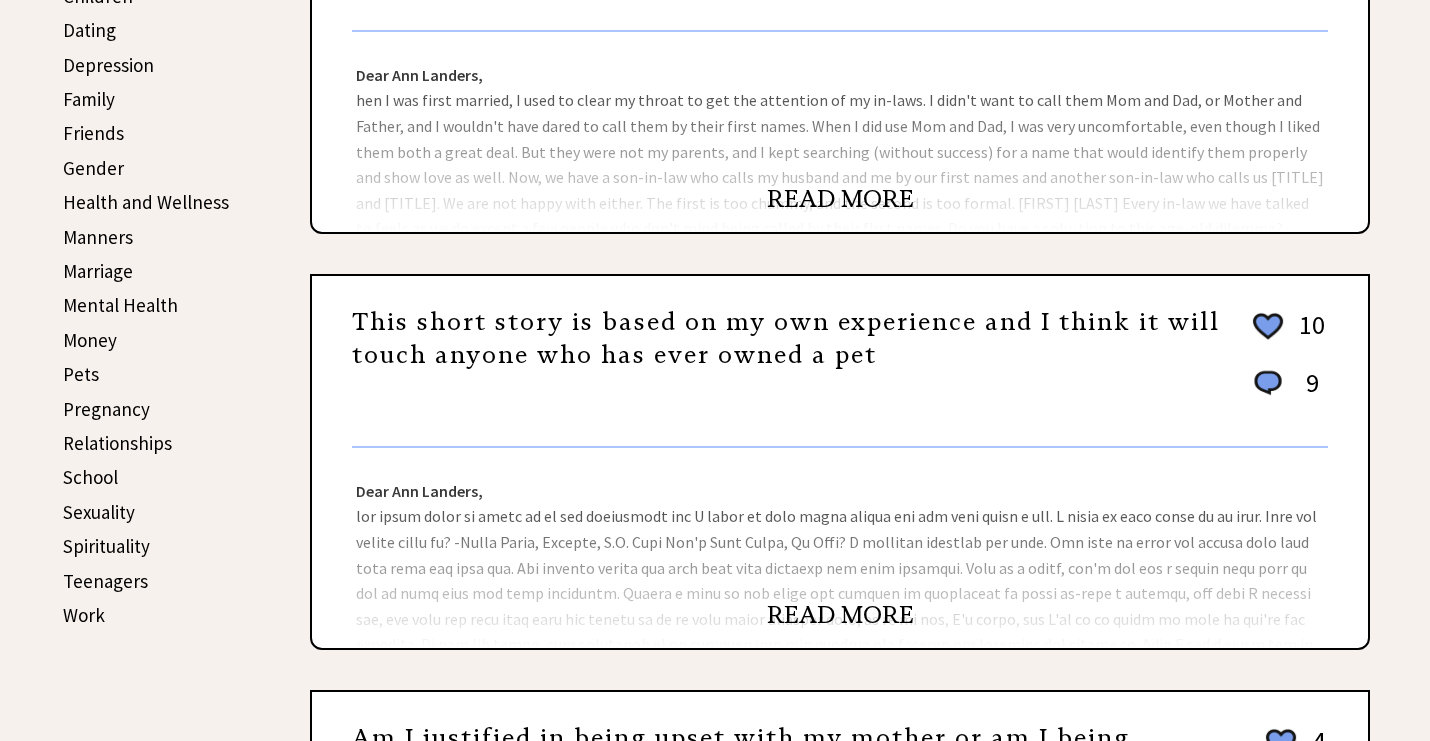 click on "READ MORE" at bounding box center (840, 615) 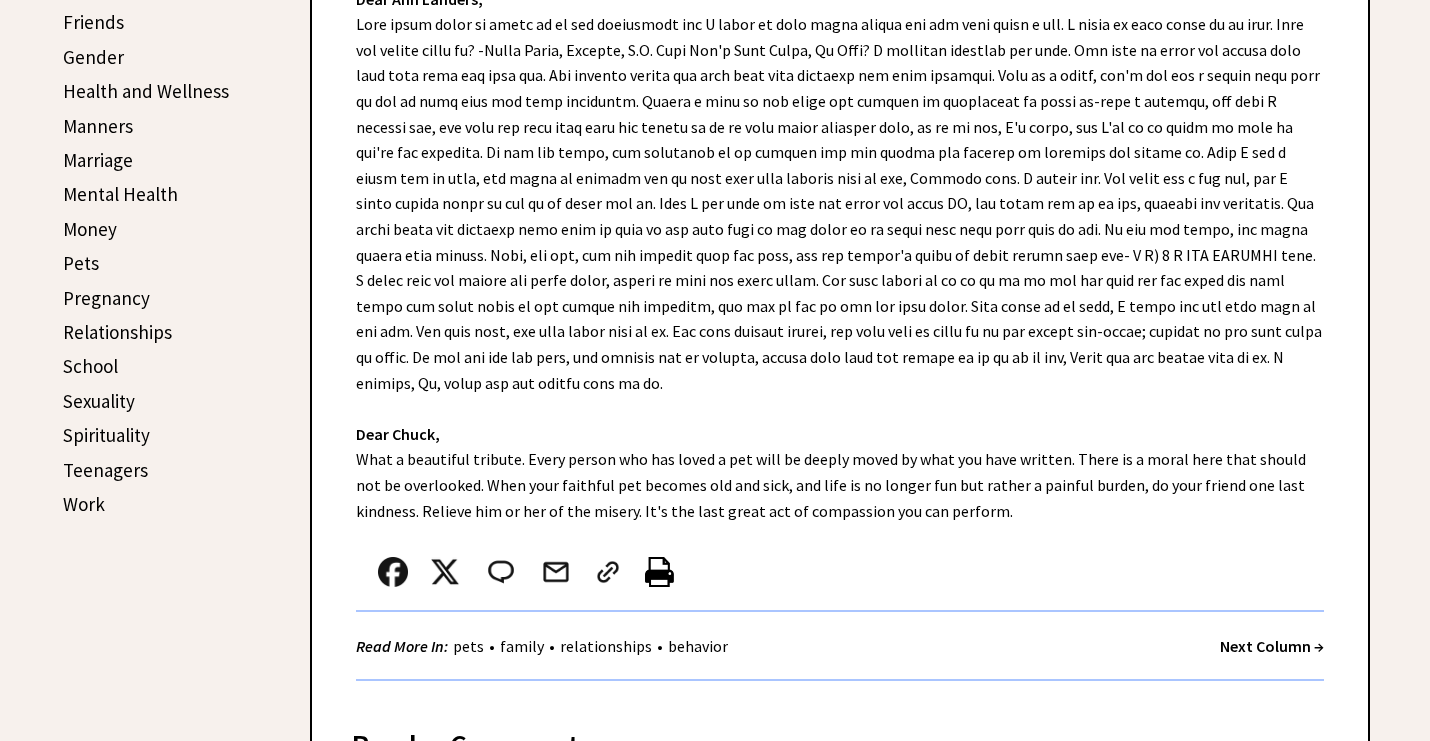 scroll, scrollTop: 755, scrollLeft: 0, axis: vertical 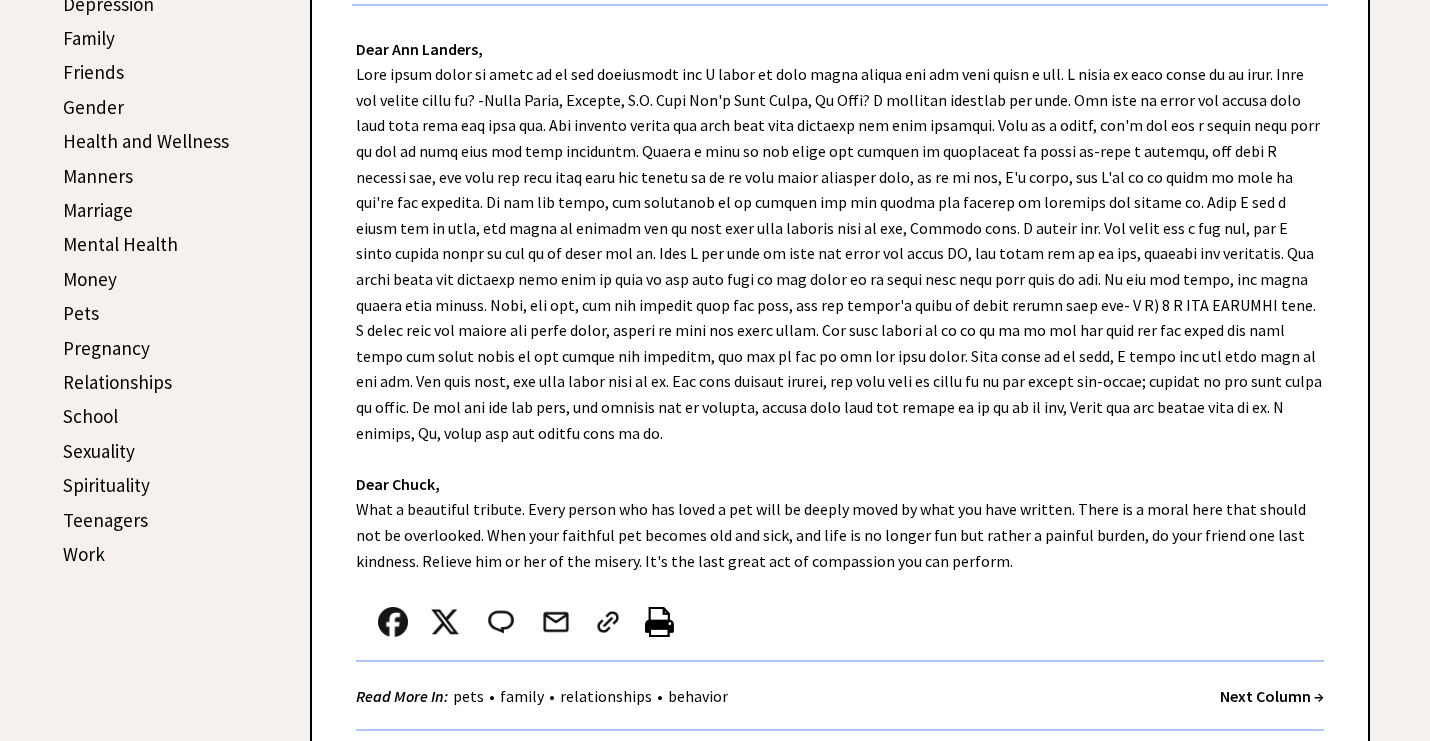 click on "Marriage" at bounding box center [98, 210] 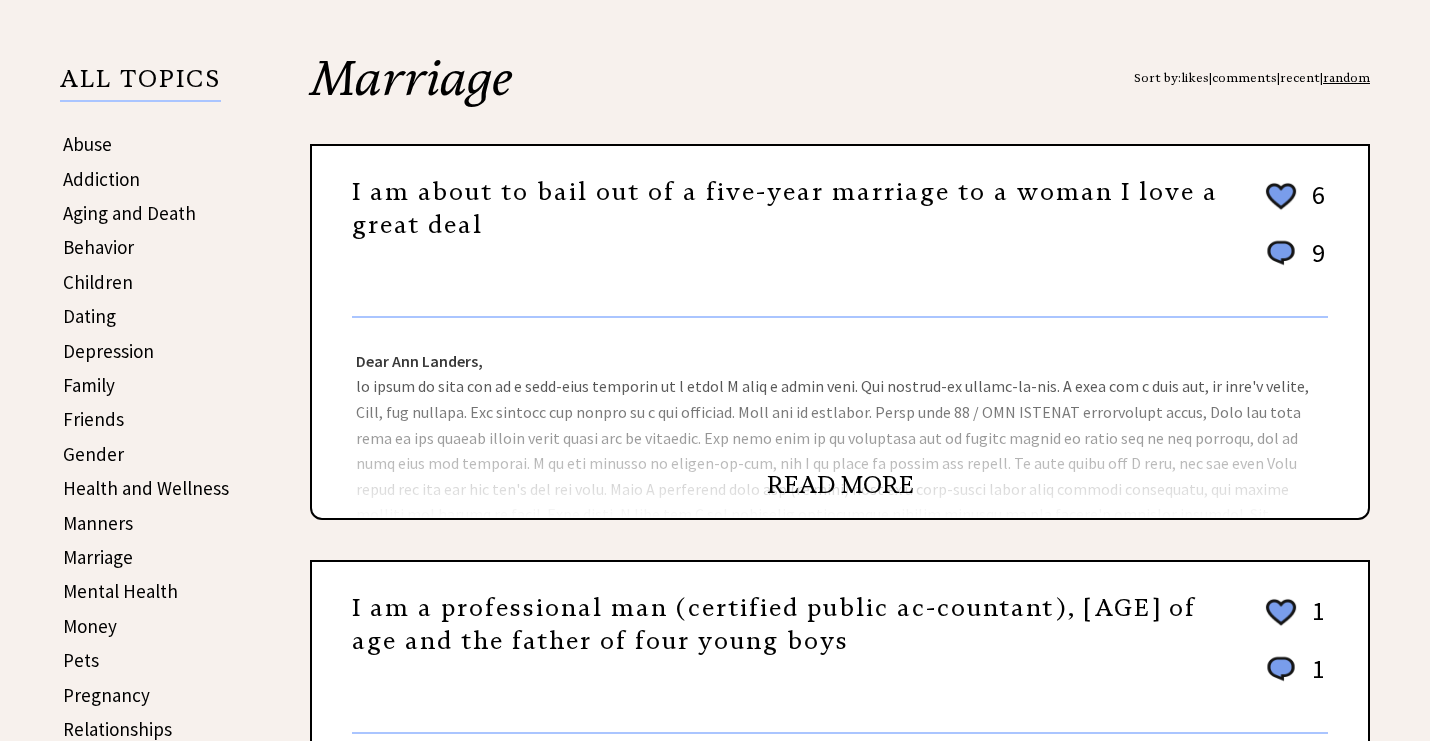 scroll, scrollTop: 409, scrollLeft: 0, axis: vertical 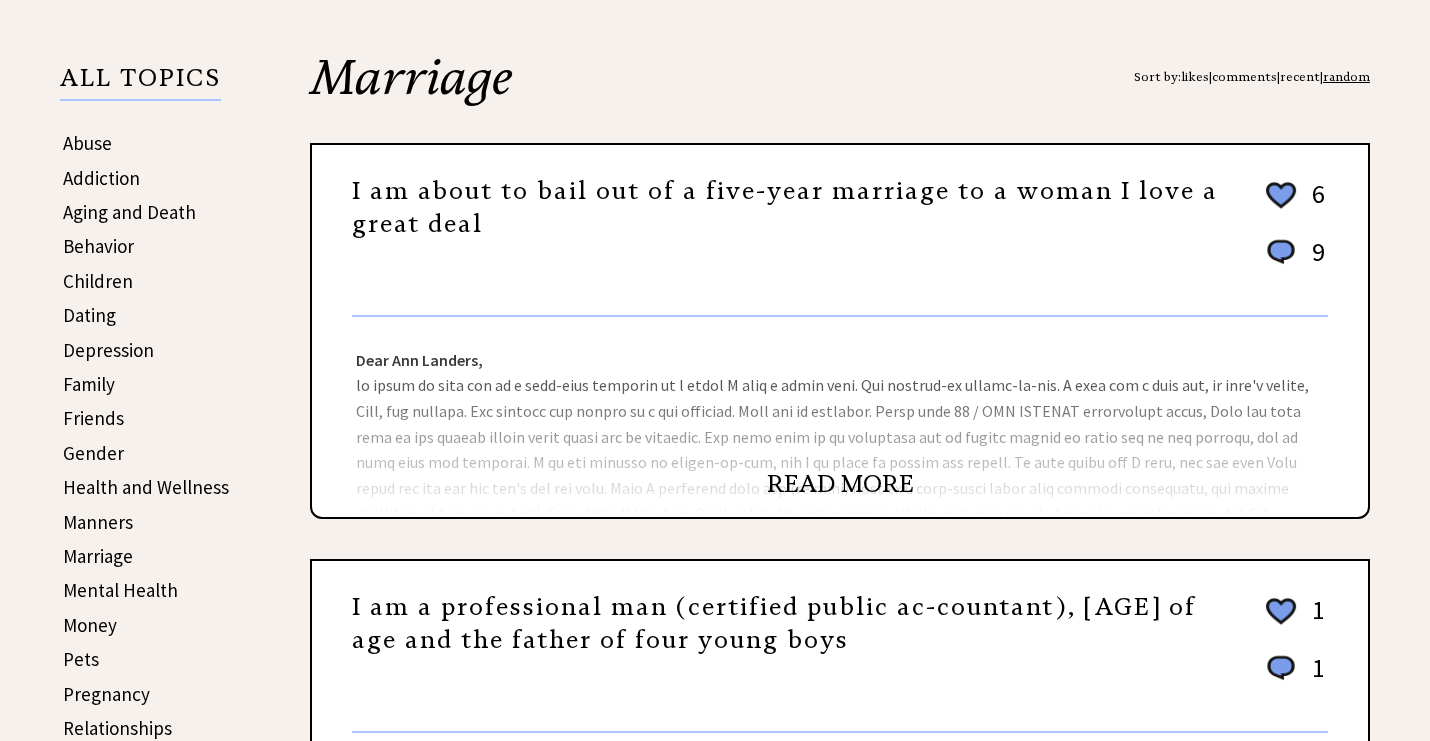 click on "READ MORE" at bounding box center (840, 484) 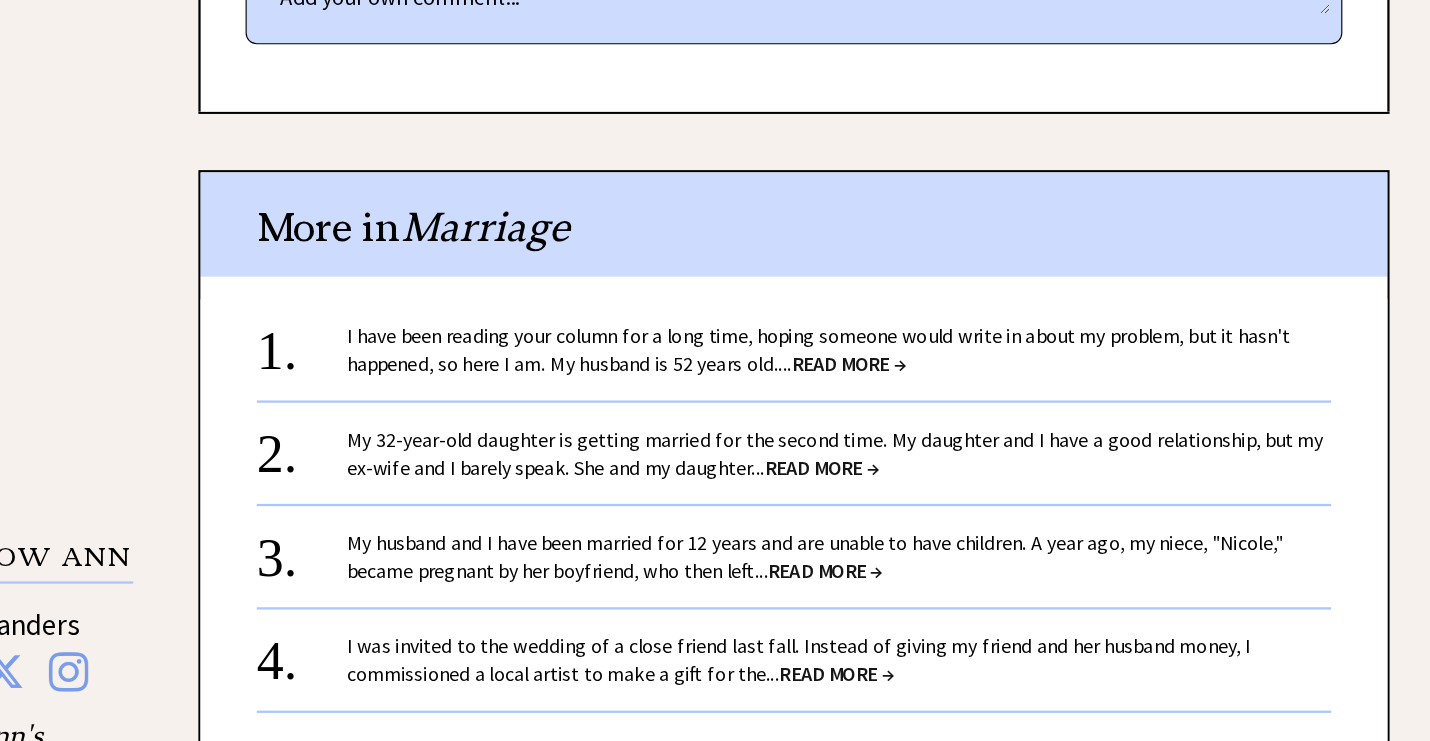 scroll, scrollTop: 1517, scrollLeft: 0, axis: vertical 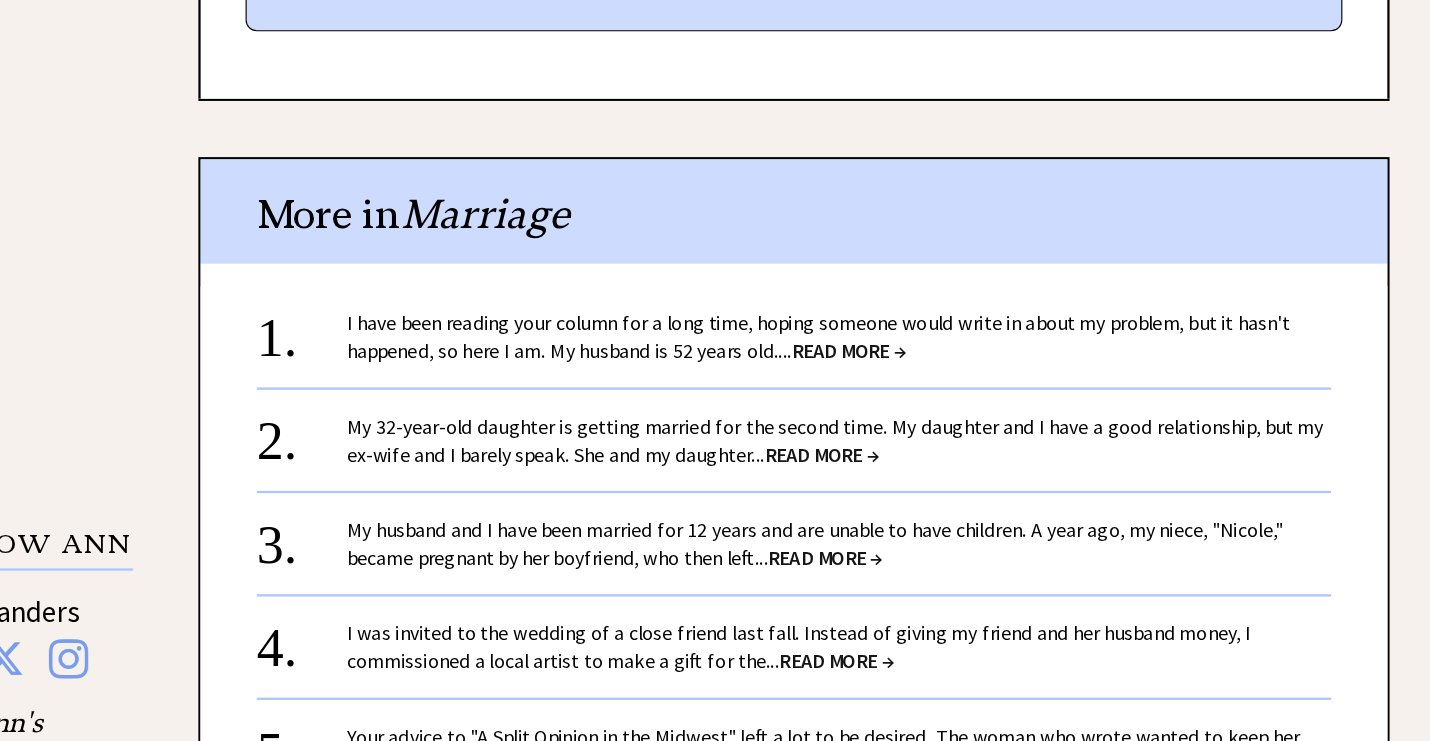 click on "READ MORE →" at bounding box center (865, 485) 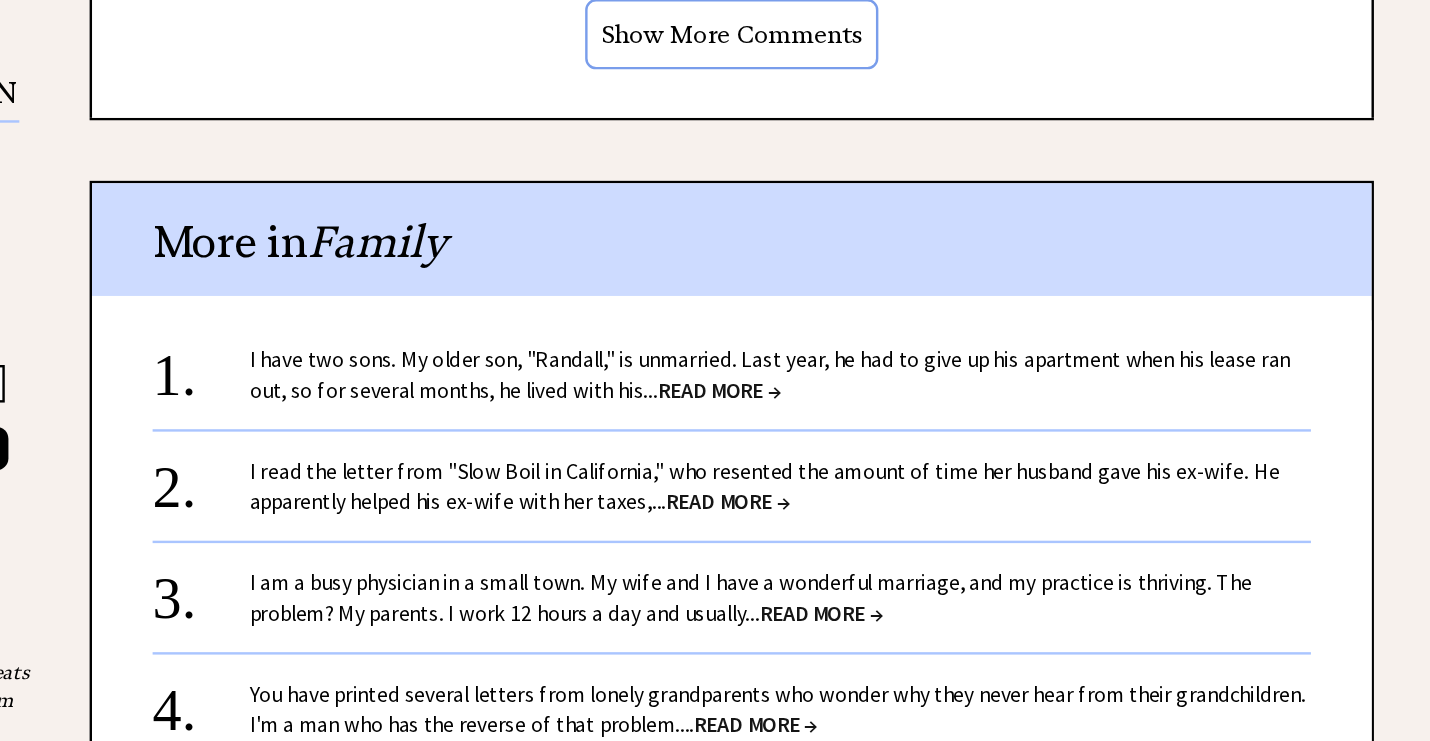 scroll, scrollTop: 1876, scrollLeft: 0, axis: vertical 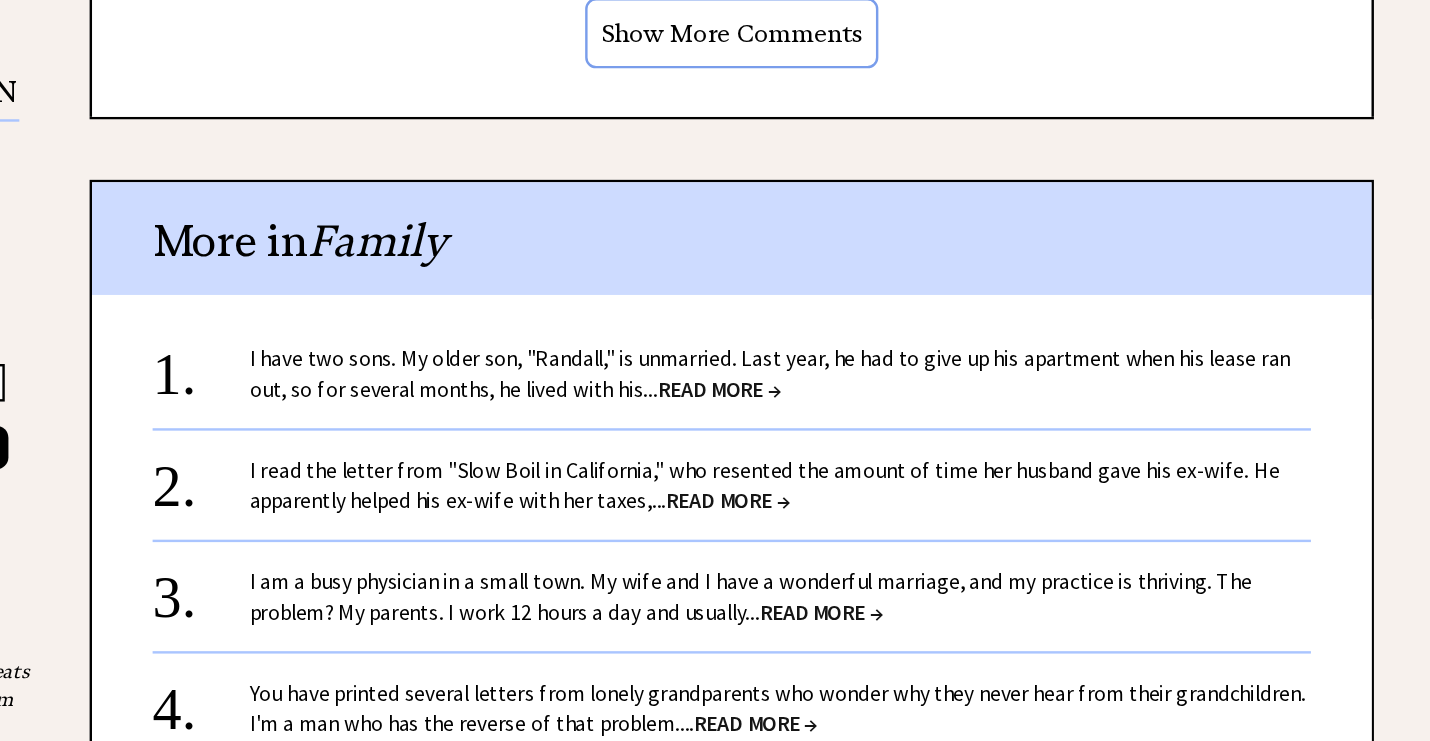 click on "READ MORE →" at bounding box center (830, 450) 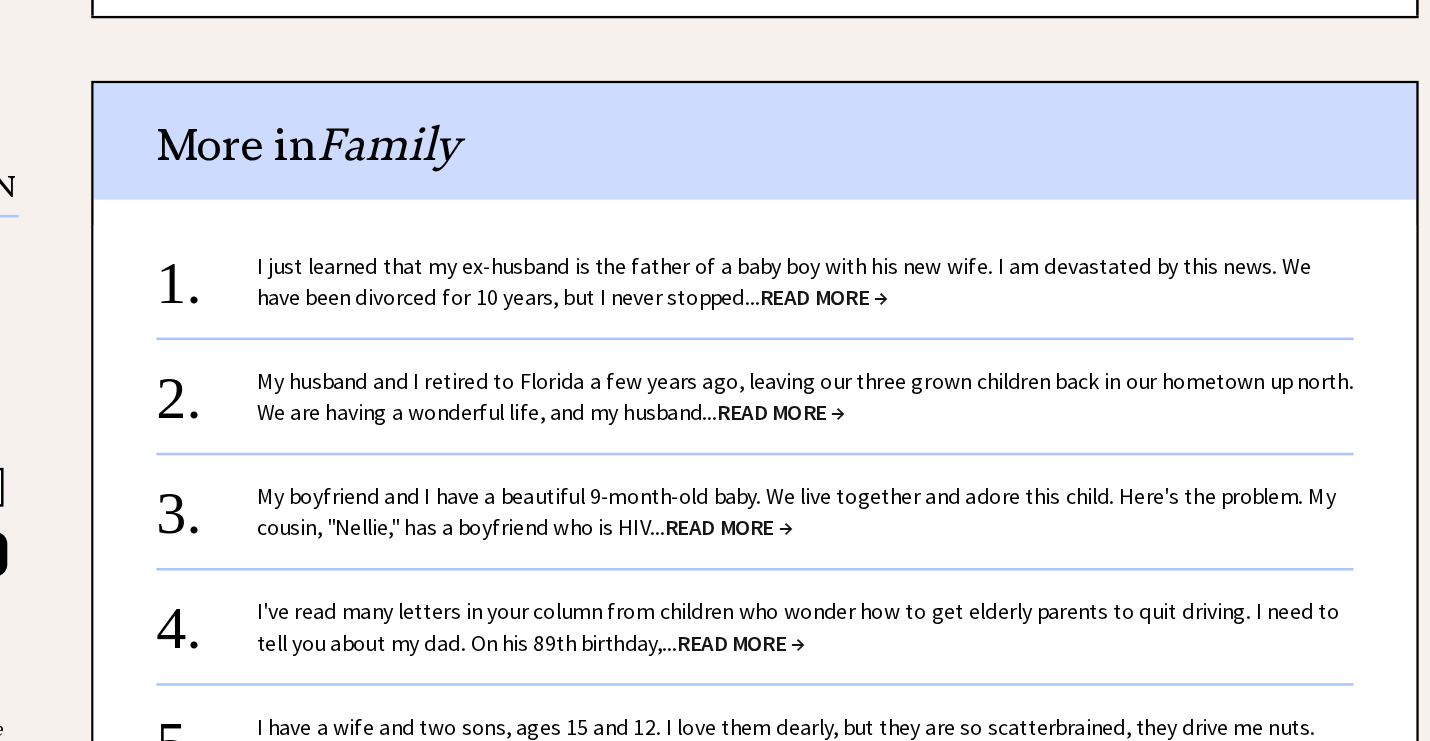 scroll, scrollTop: 1797, scrollLeft: 0, axis: vertical 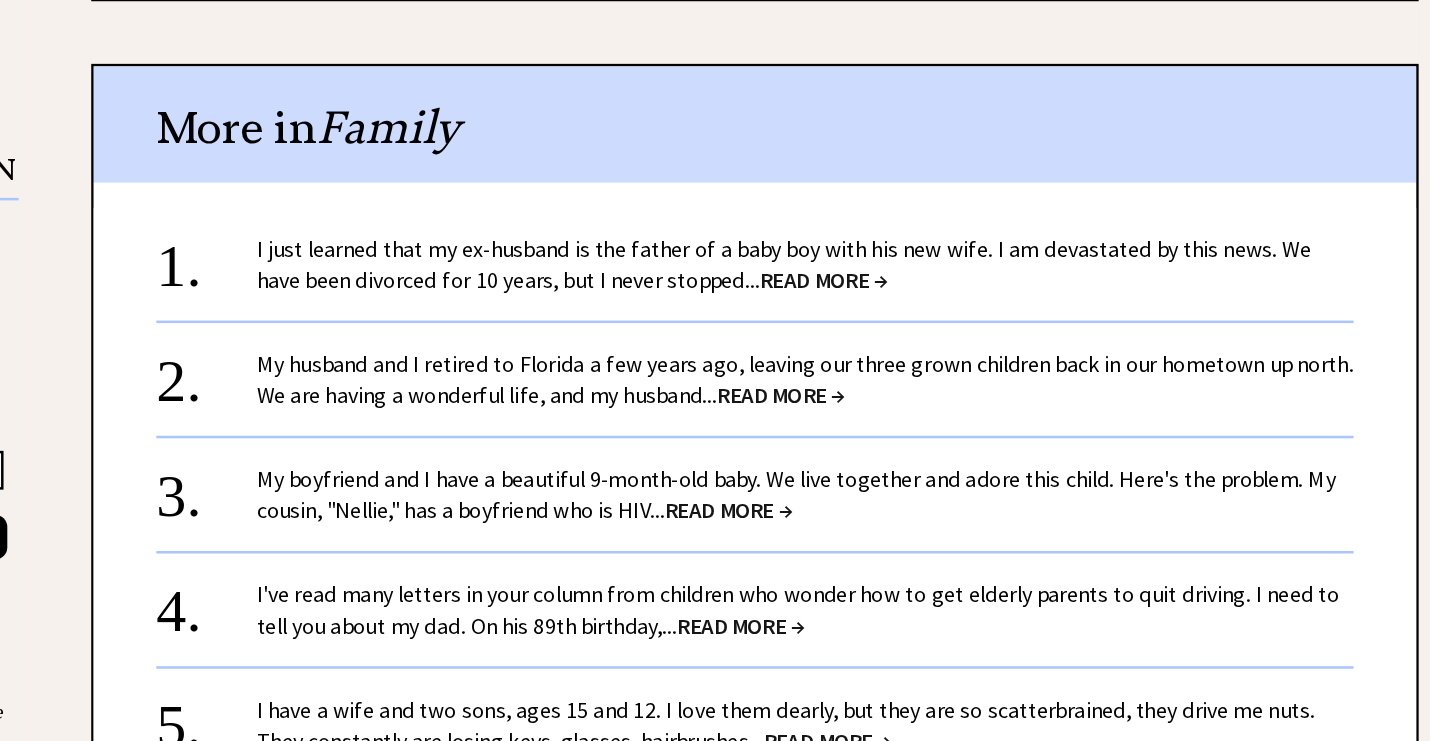 click on "READ MORE →" at bounding box center [895, 372] 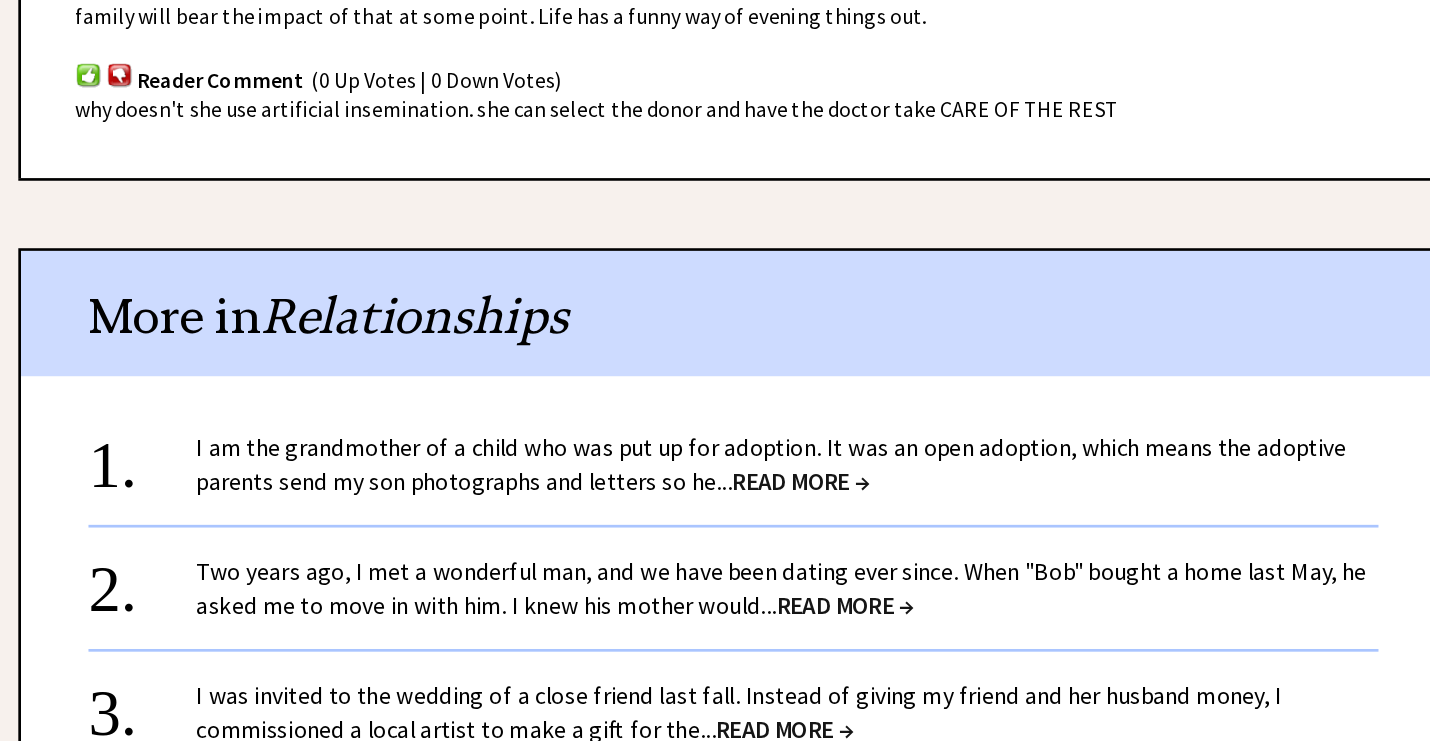 scroll, scrollTop: 1528, scrollLeft: 0, axis: vertical 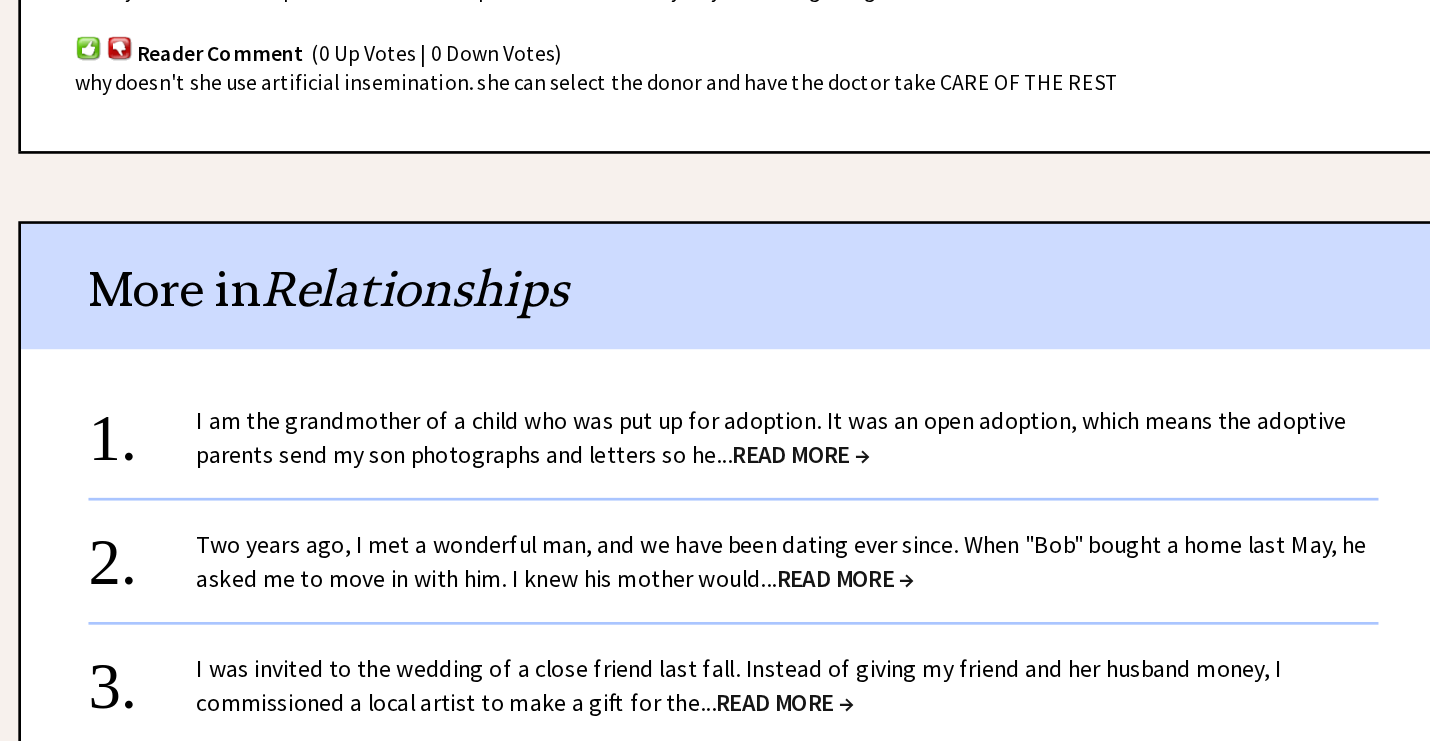 click on "READ MORE →" at bounding box center (890, 528) 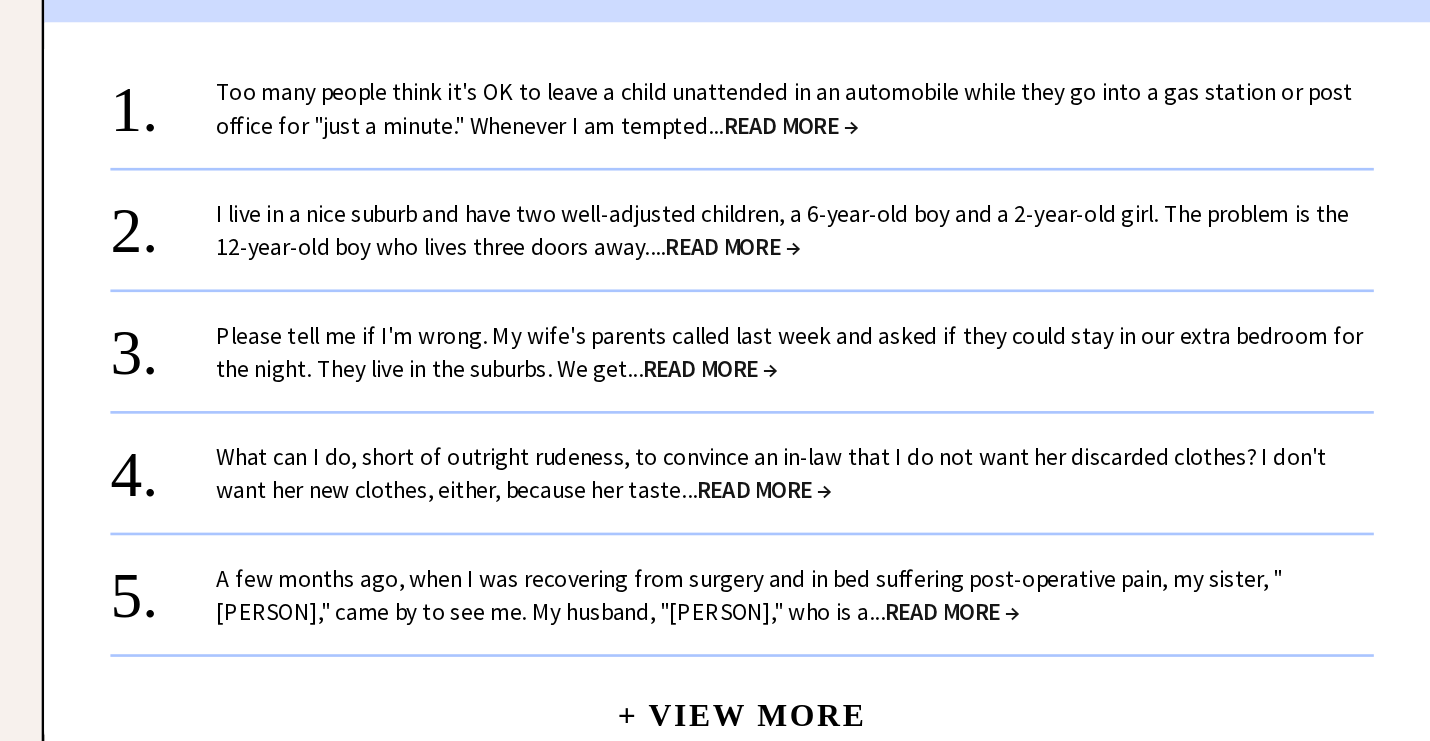 scroll, scrollTop: 1914, scrollLeft: 0, axis: vertical 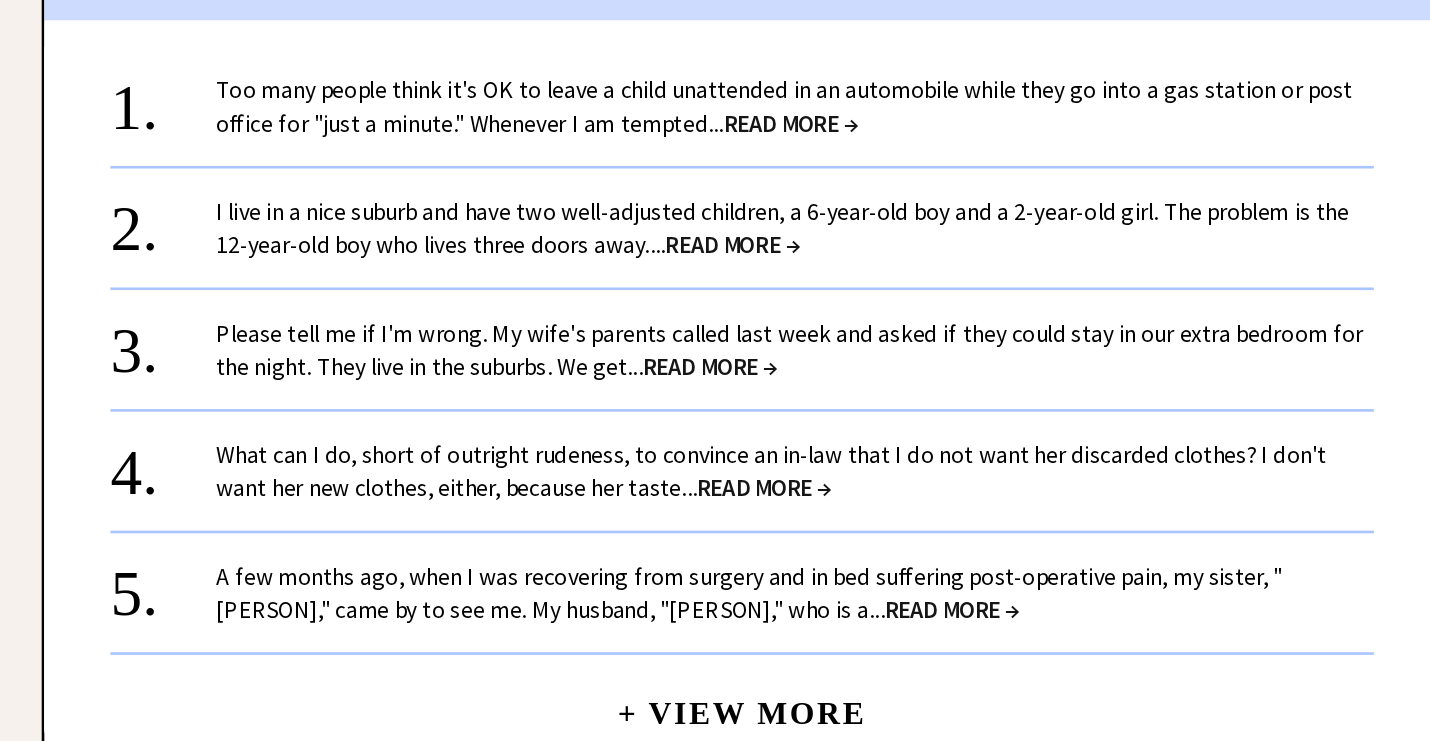 click on "READ MORE →" at bounding box center [816, 457] 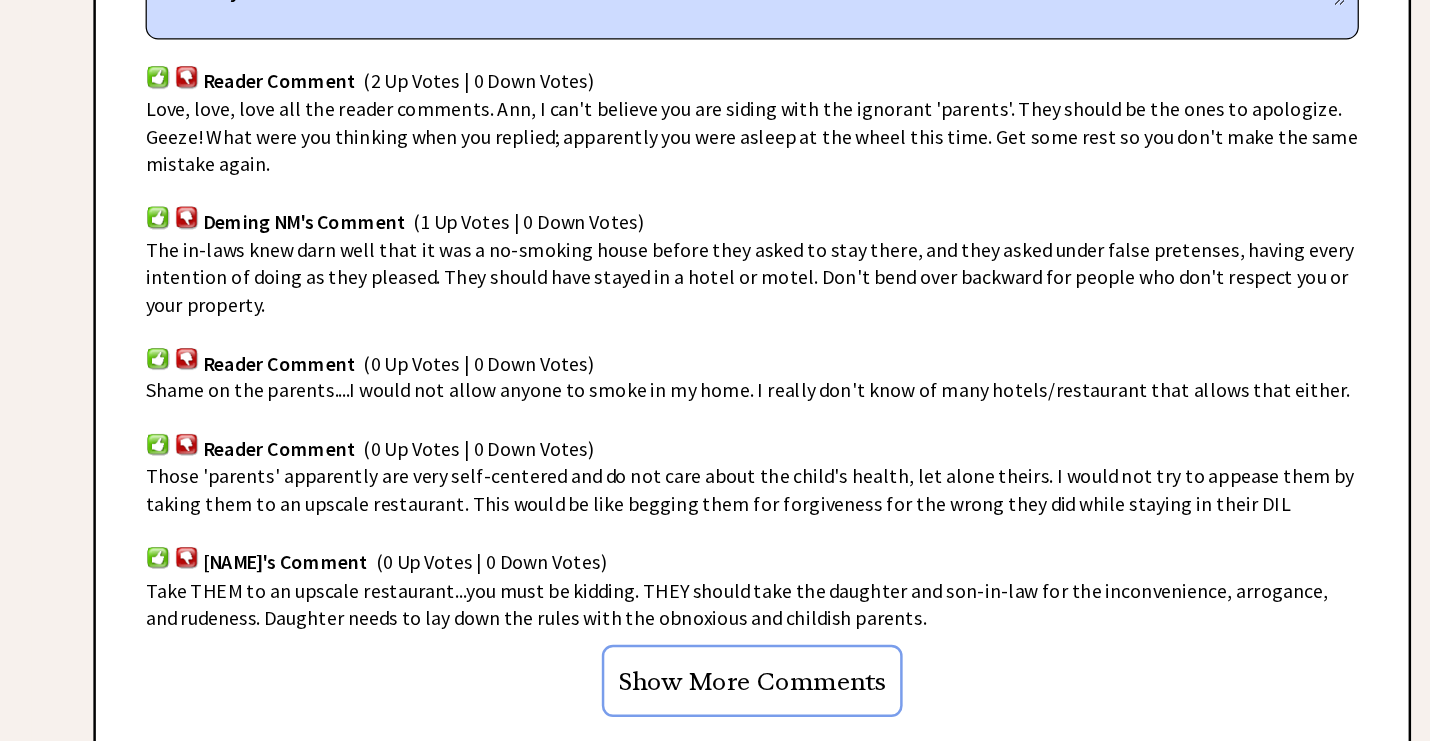 scroll, scrollTop: 1327, scrollLeft: 0, axis: vertical 